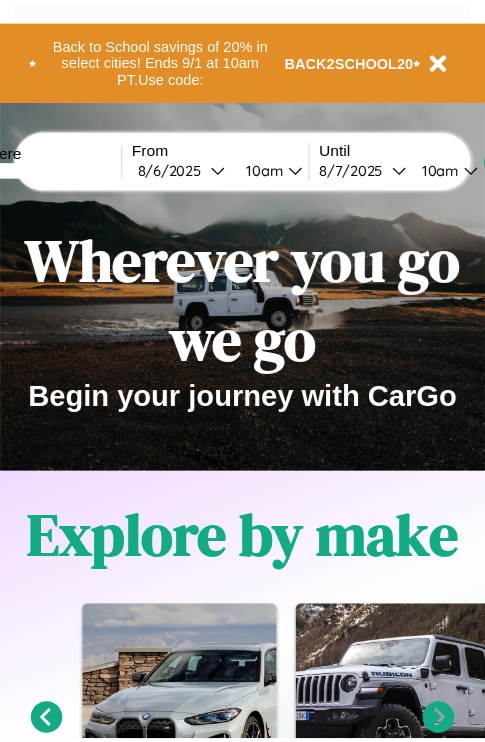 scroll, scrollTop: 0, scrollLeft: 0, axis: both 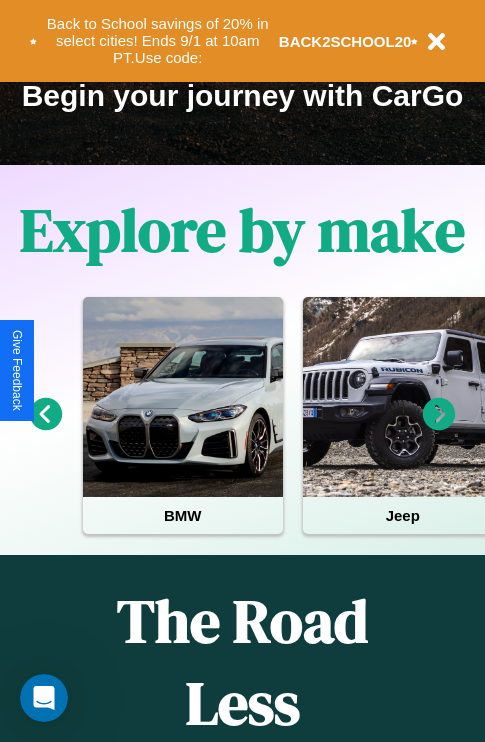 click 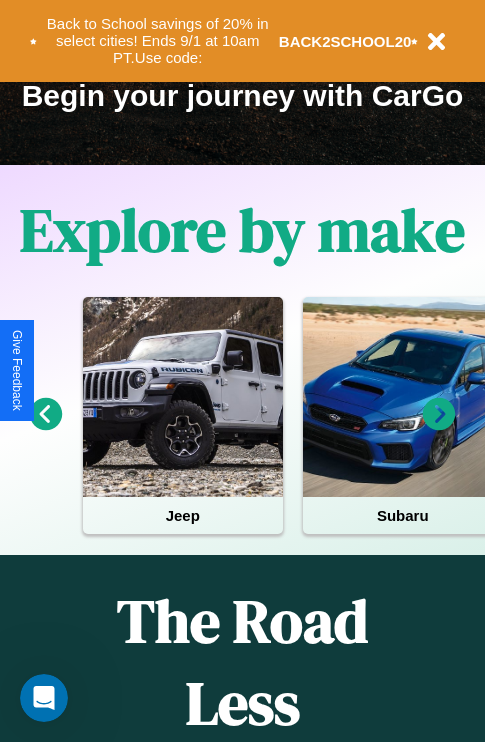 click 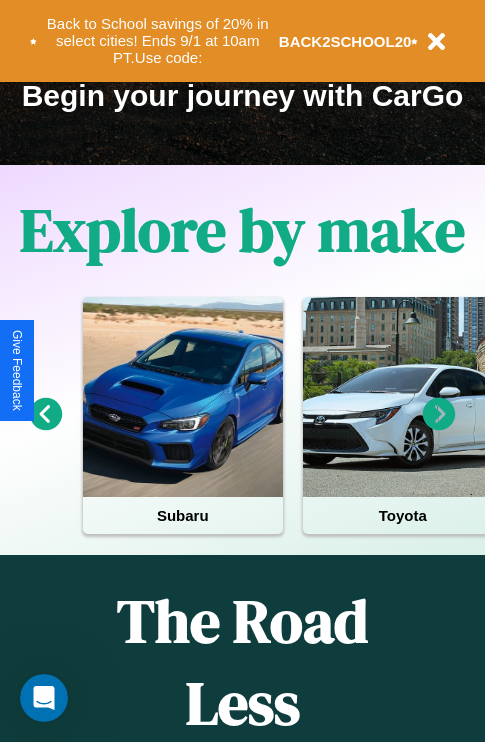 click 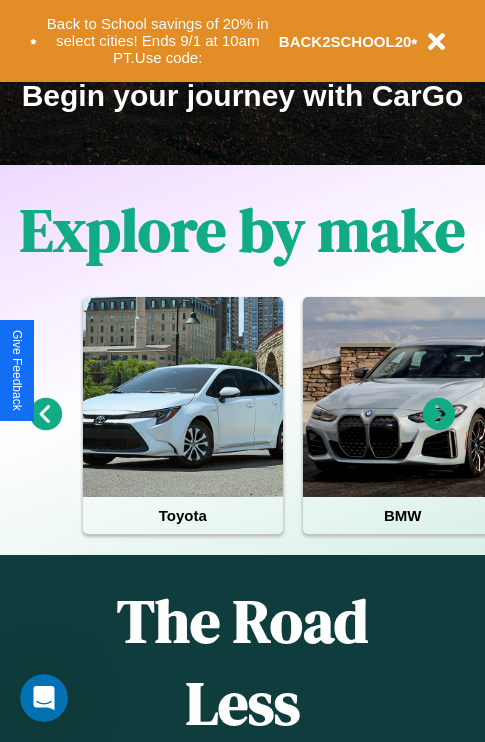 click 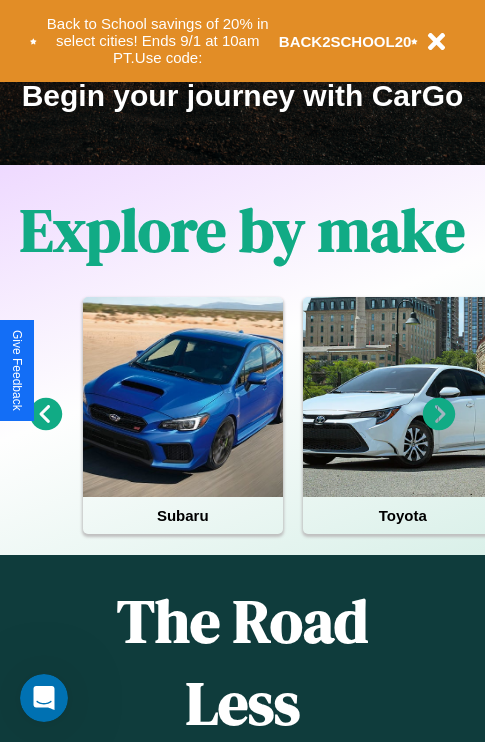 click 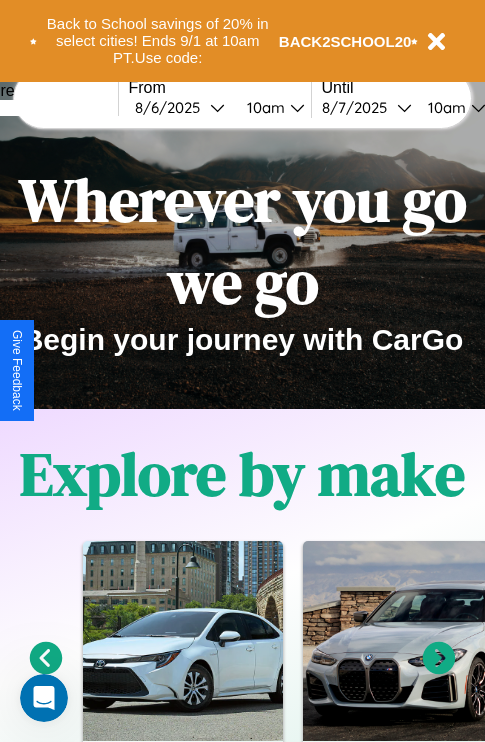 scroll, scrollTop: 0, scrollLeft: 0, axis: both 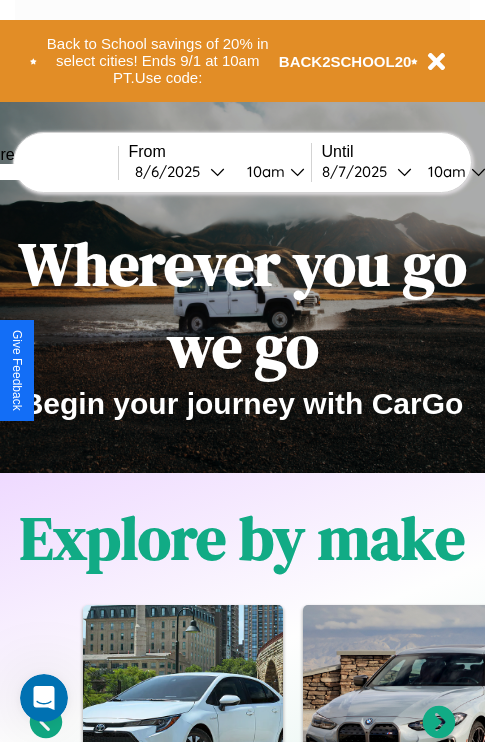 click at bounding box center (43, 172) 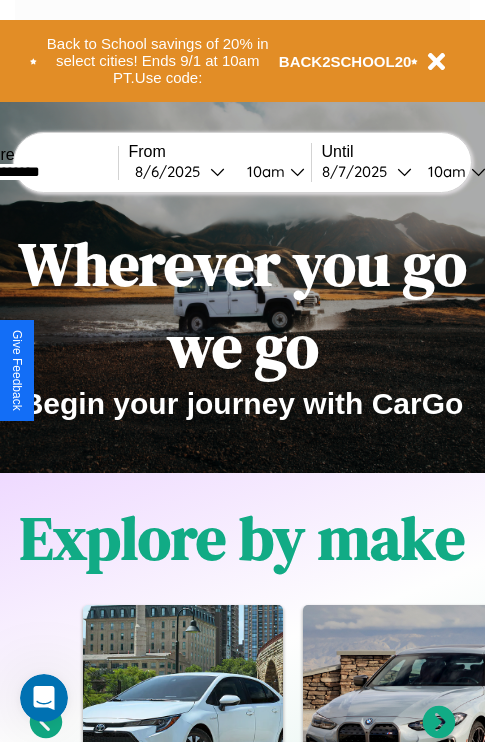 type on "**********" 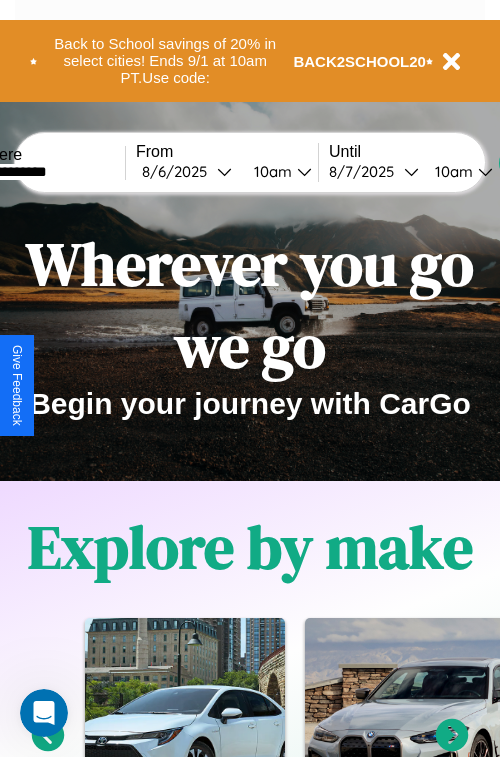 select on "*" 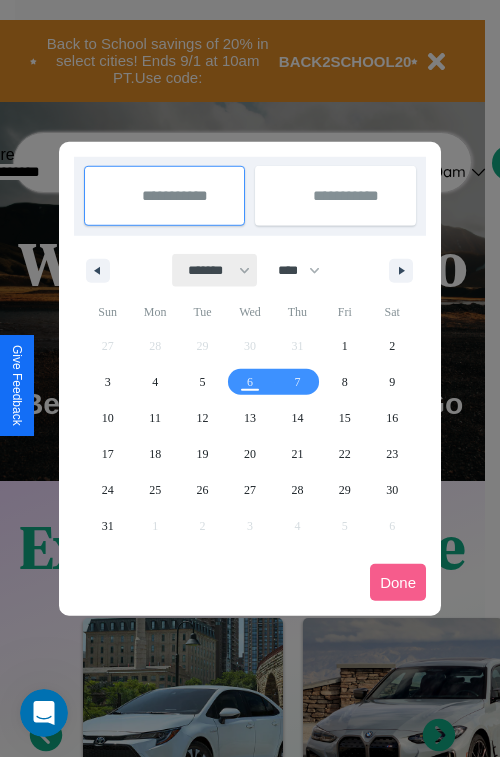 click on "******* ******** ***** ***** *** **** **** ****** ********* ******* ******** ********" at bounding box center [215, 270] 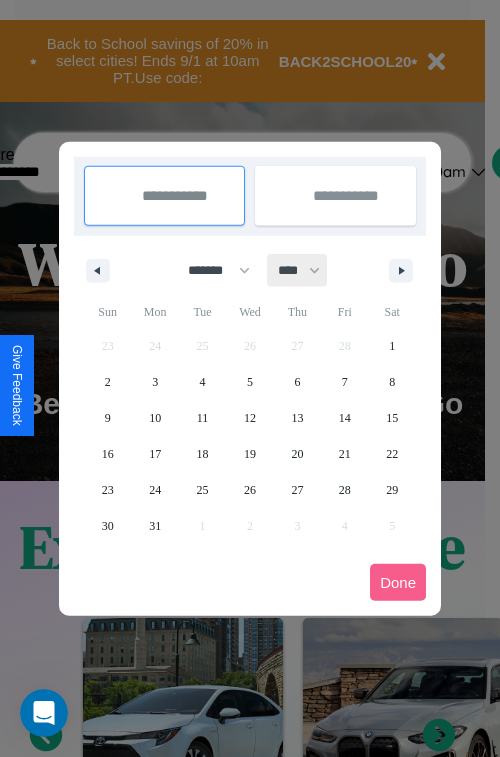 click on "**** **** **** **** **** **** **** **** **** **** **** **** **** **** **** **** **** **** **** **** **** **** **** **** **** **** **** **** **** **** **** **** **** **** **** **** **** **** **** **** **** **** **** **** **** **** **** **** **** **** **** **** **** **** **** **** **** **** **** **** **** **** **** **** **** **** **** **** **** **** **** **** **** **** **** **** **** **** **** **** **** **** **** **** **** **** **** **** **** **** **** **** **** **** **** **** **** **** **** **** **** **** **** **** **** **** **** **** **** **** **** **** **** **** **** **** **** **** **** **** ****" at bounding box center [298, 270] 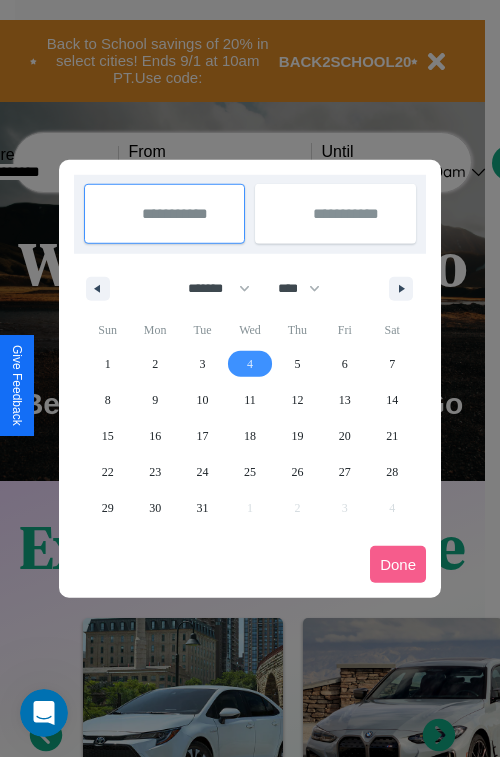 click on "4" at bounding box center (250, 364) 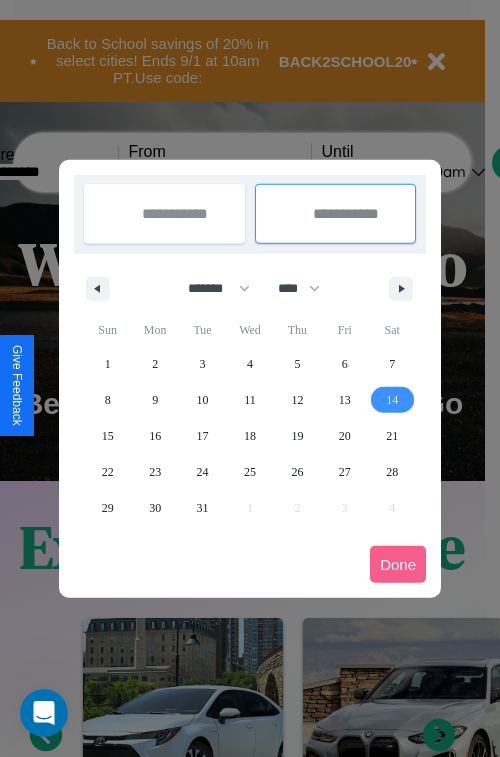 click on "14" at bounding box center (392, 400) 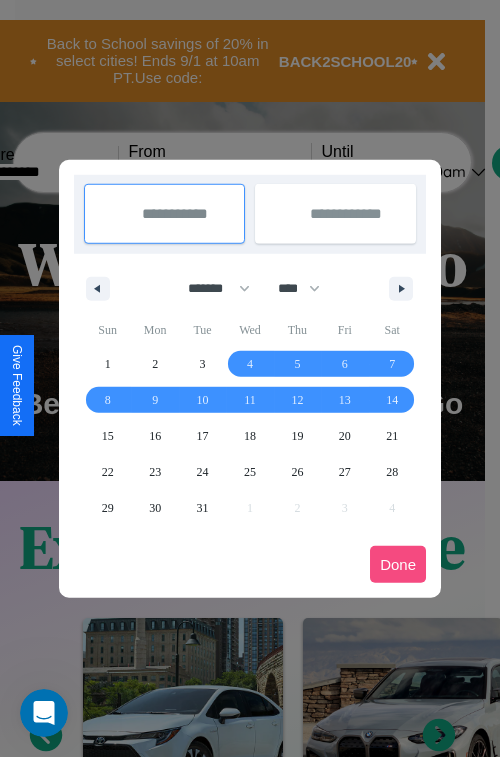 click on "Done" at bounding box center [398, 564] 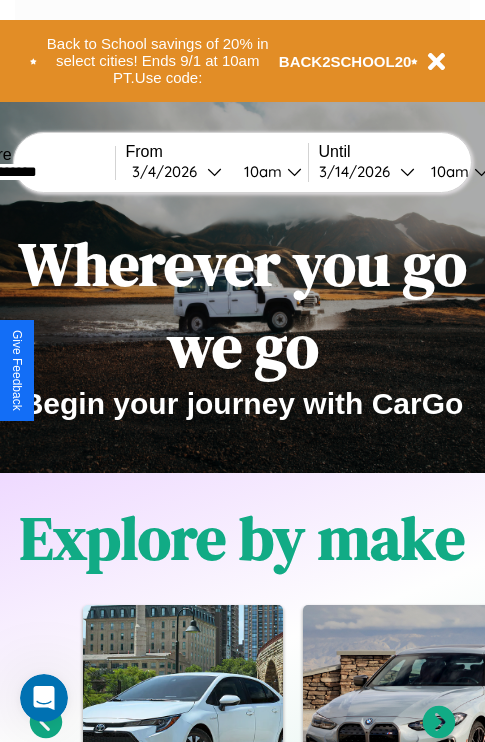 scroll, scrollTop: 0, scrollLeft: 71, axis: horizontal 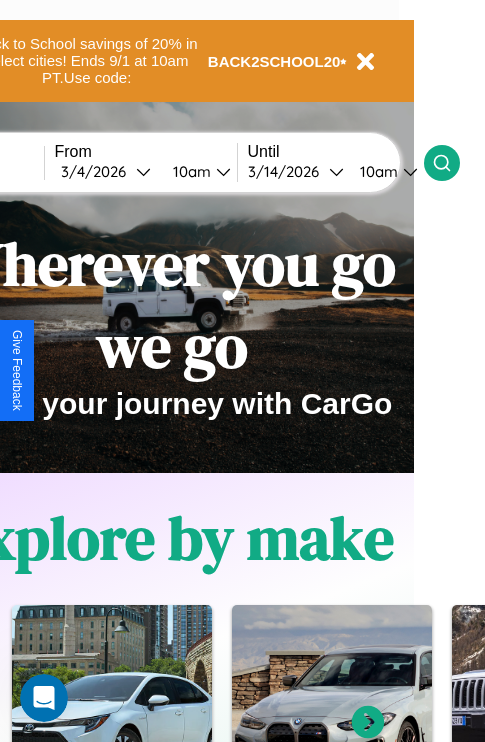 click 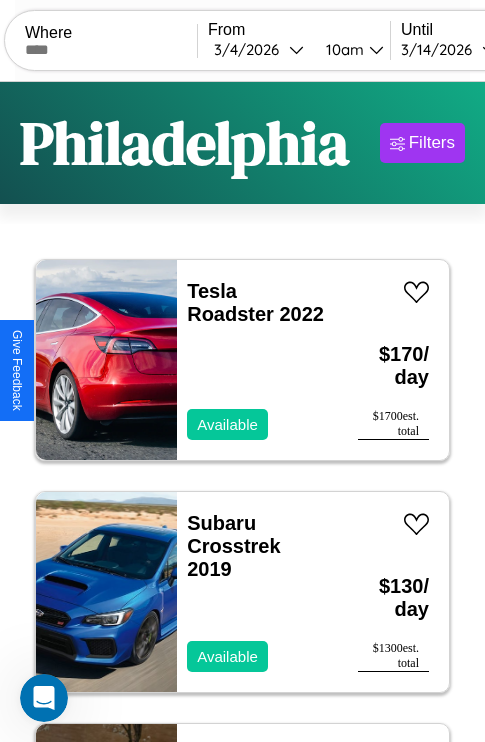 scroll, scrollTop: 79, scrollLeft: 0, axis: vertical 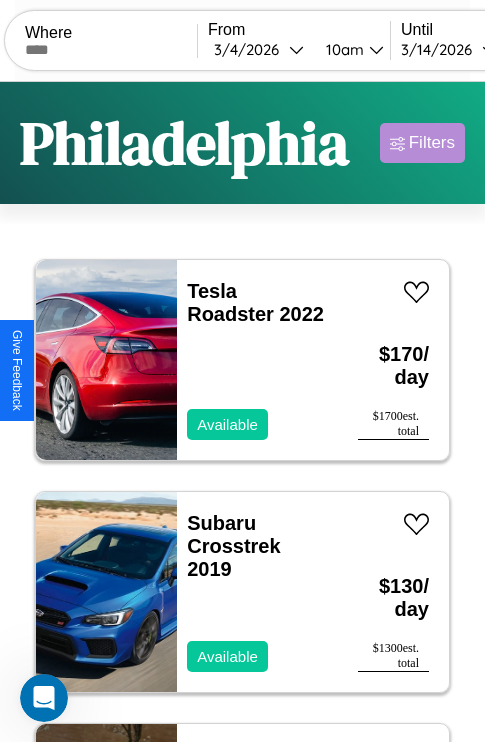 click on "Filters" at bounding box center (432, 143) 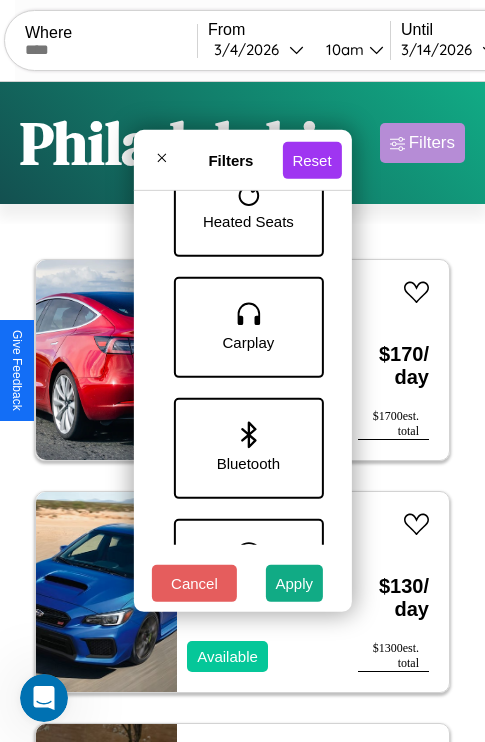 scroll, scrollTop: 1256, scrollLeft: 0, axis: vertical 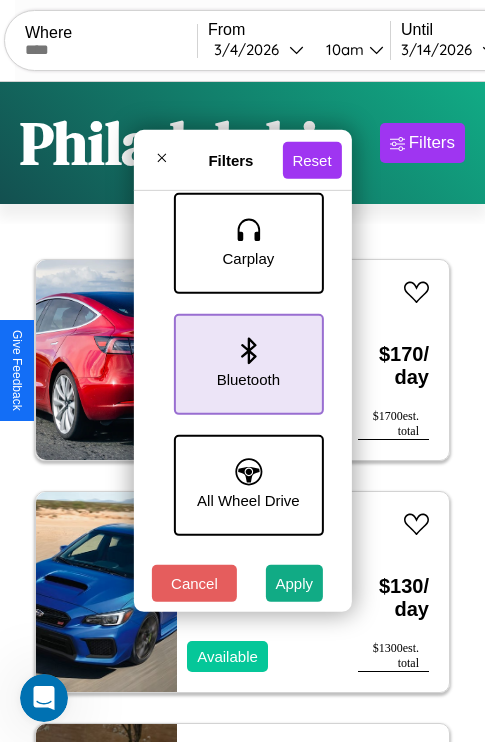 click 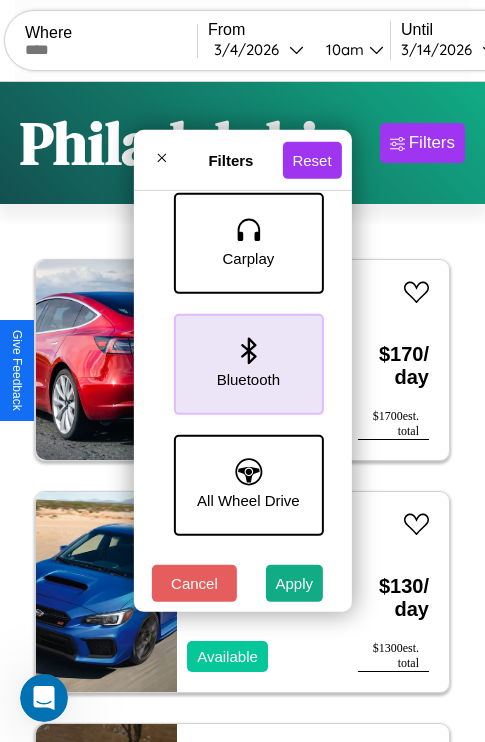 scroll, scrollTop: 0, scrollLeft: 124, axis: horizontal 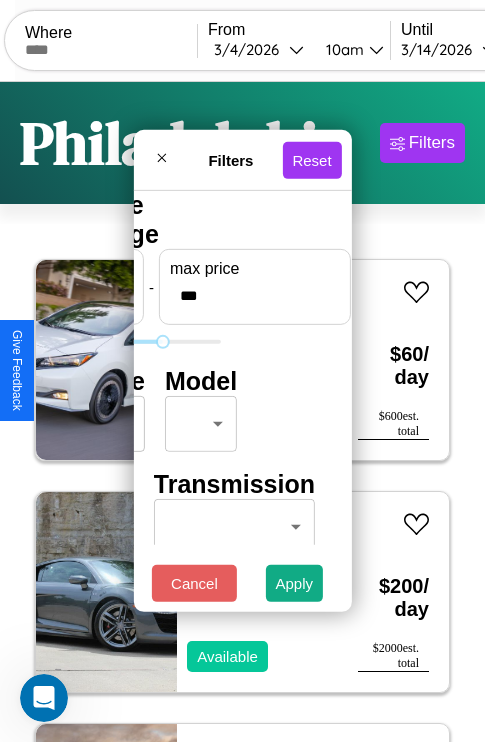 type on "***" 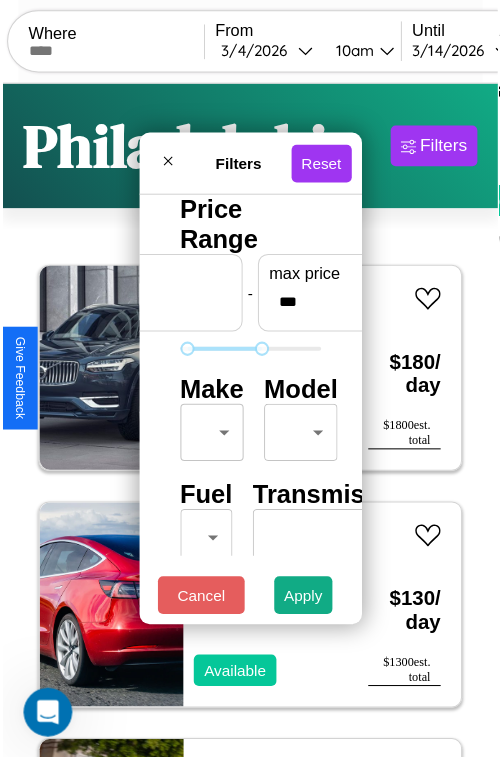 scroll, scrollTop: 59, scrollLeft: 0, axis: vertical 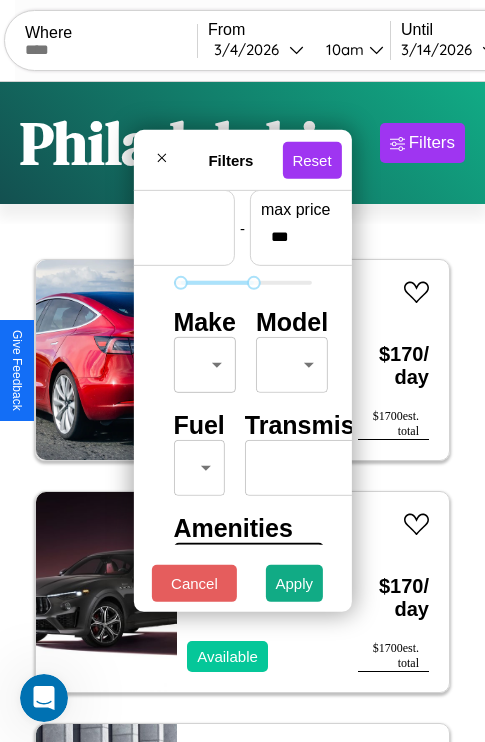 type on "**" 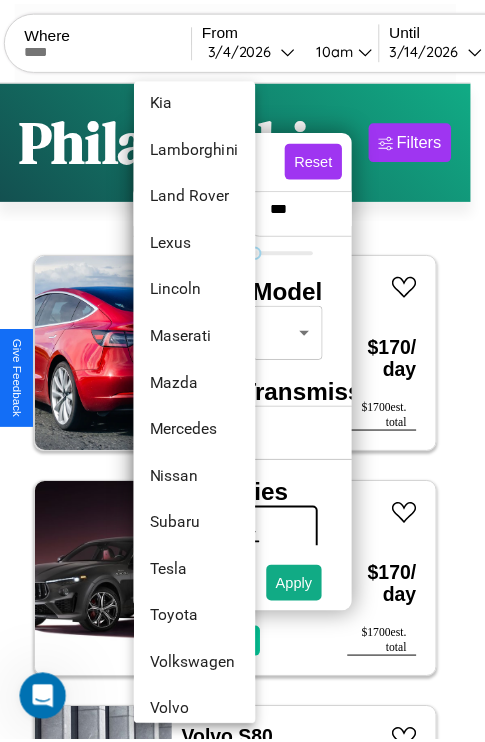 scroll, scrollTop: 1083, scrollLeft: 0, axis: vertical 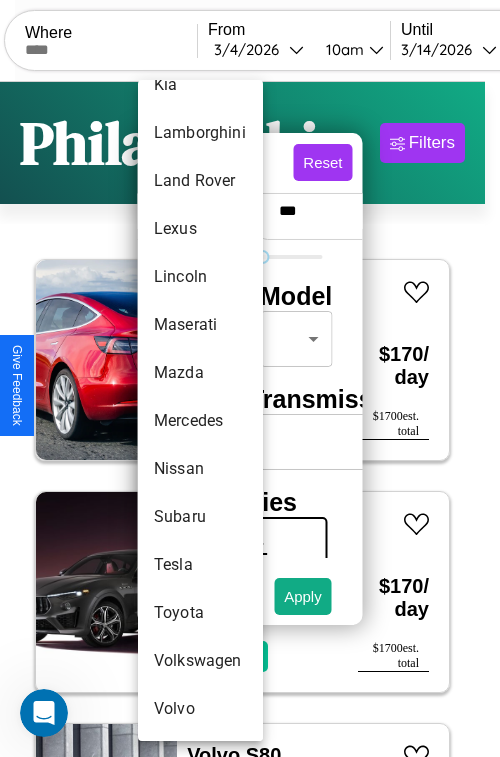 click on "Volvo" at bounding box center [200, 709] 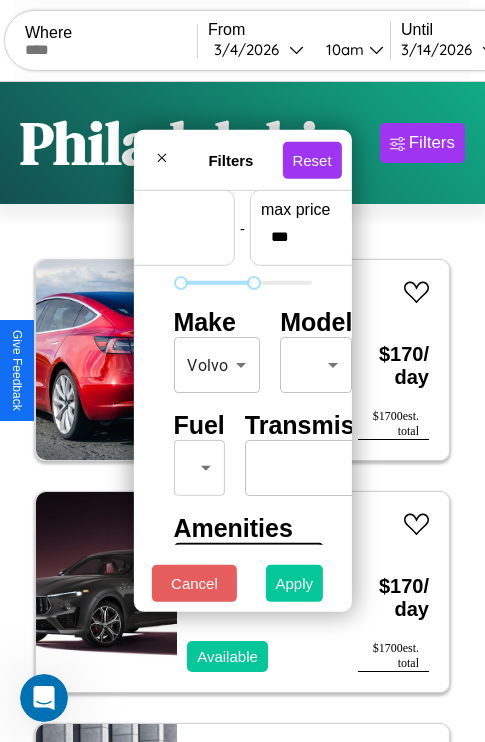 click on "Apply" at bounding box center (295, 583) 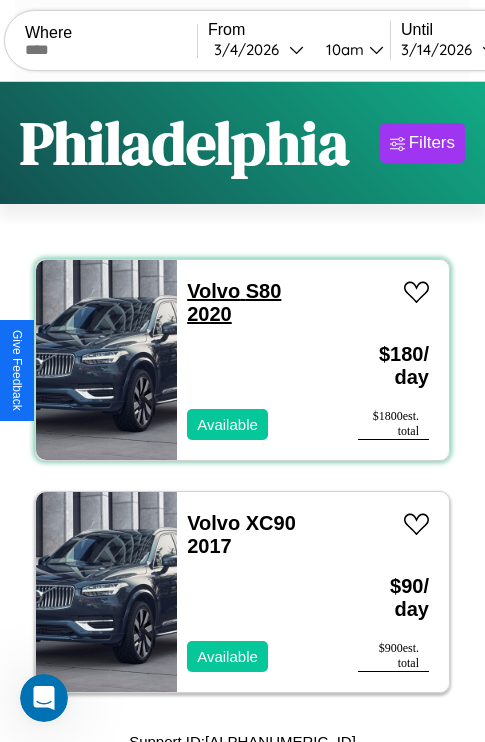 click on "Volvo   S80   2020" at bounding box center [234, 302] 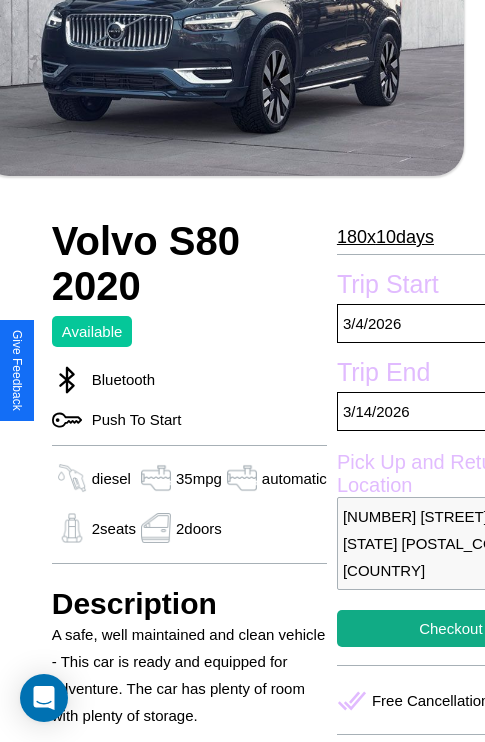 scroll, scrollTop: 676, scrollLeft: 68, axis: both 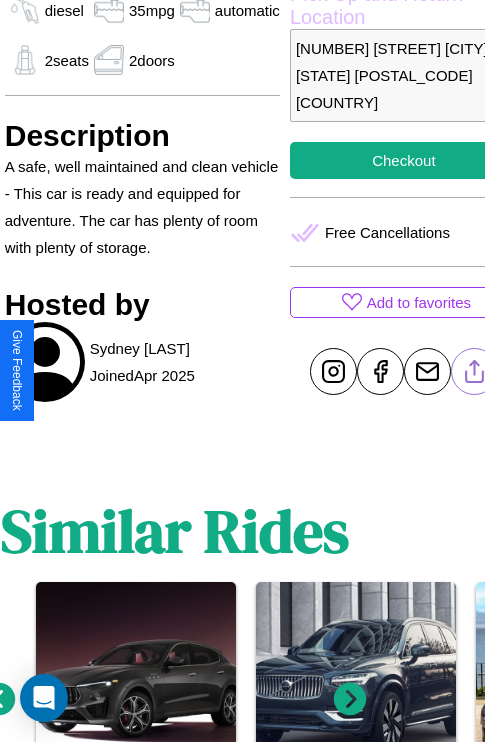 click 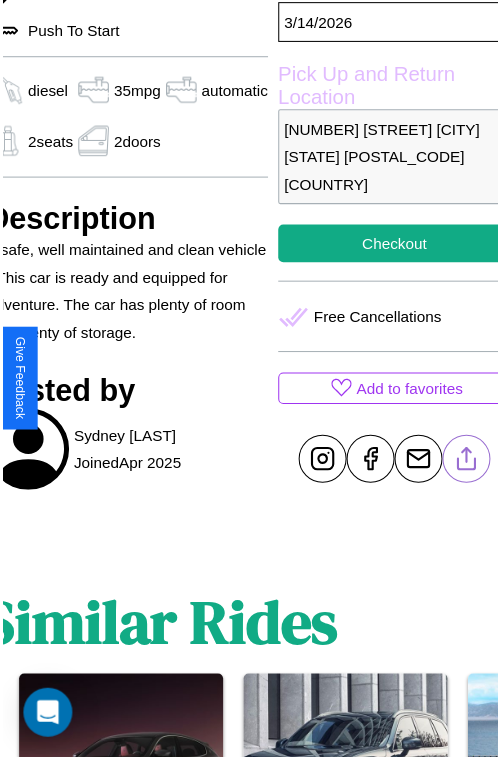 scroll, scrollTop: 607, scrollLeft: 88, axis: both 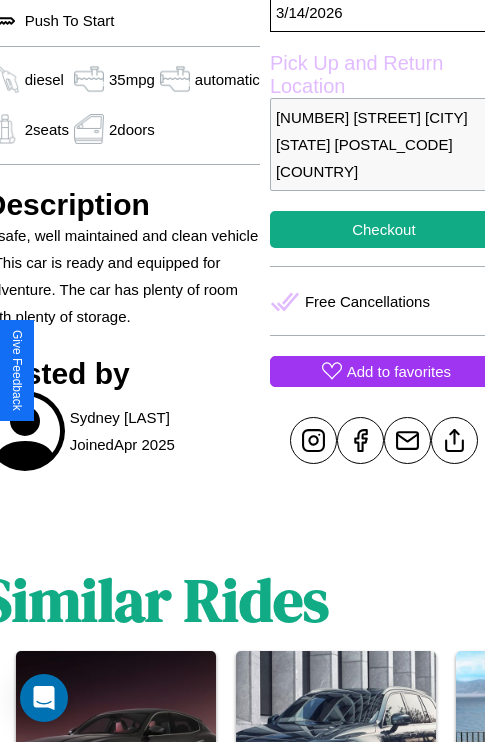 click on "Add to favorites" at bounding box center [399, 371] 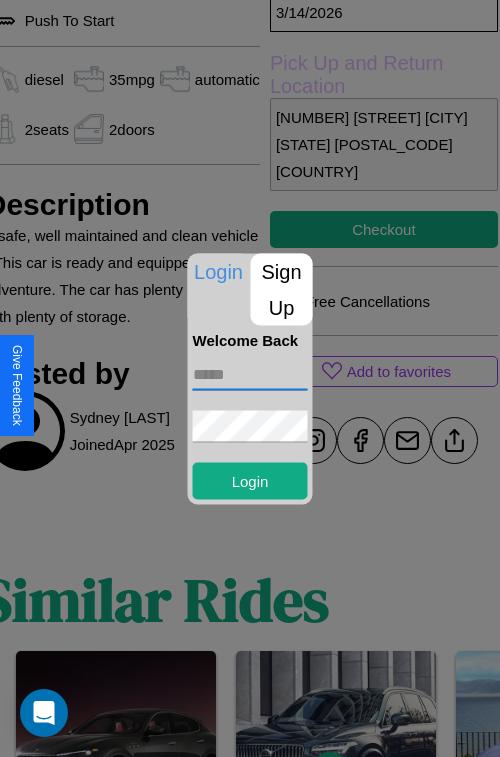 click at bounding box center [250, 374] 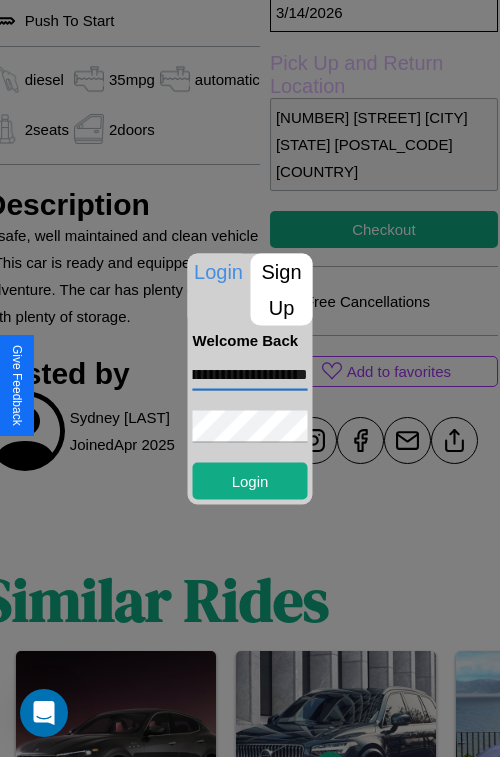 scroll, scrollTop: 0, scrollLeft: 100, axis: horizontal 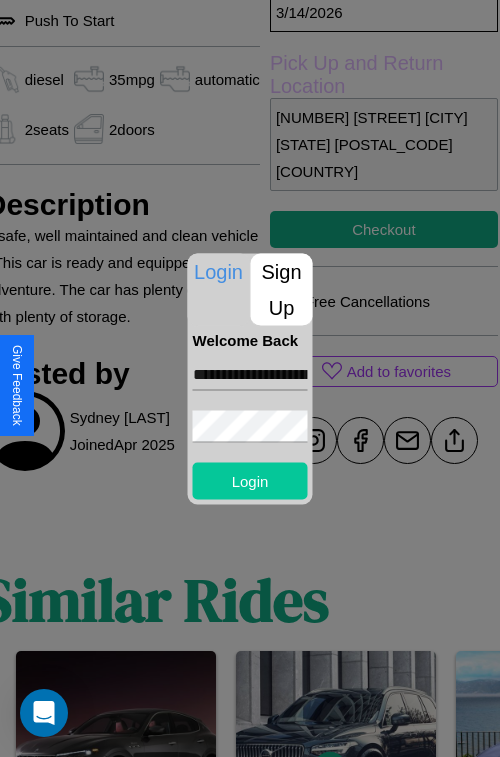 click on "Login" at bounding box center [250, 480] 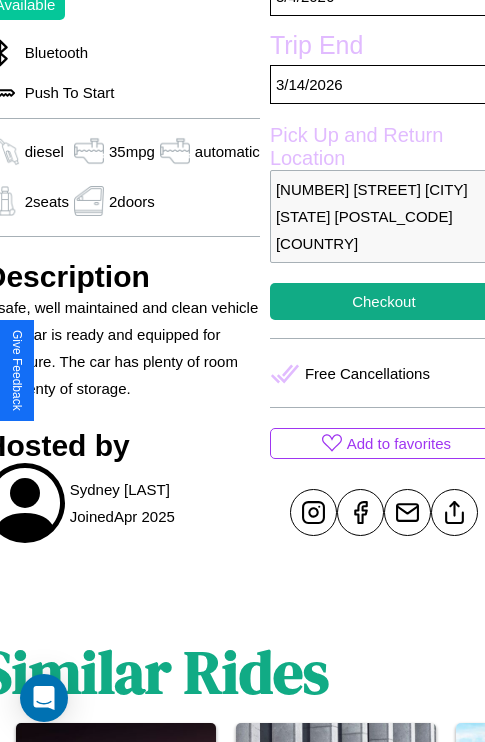 scroll, scrollTop: 465, scrollLeft: 88, axis: both 